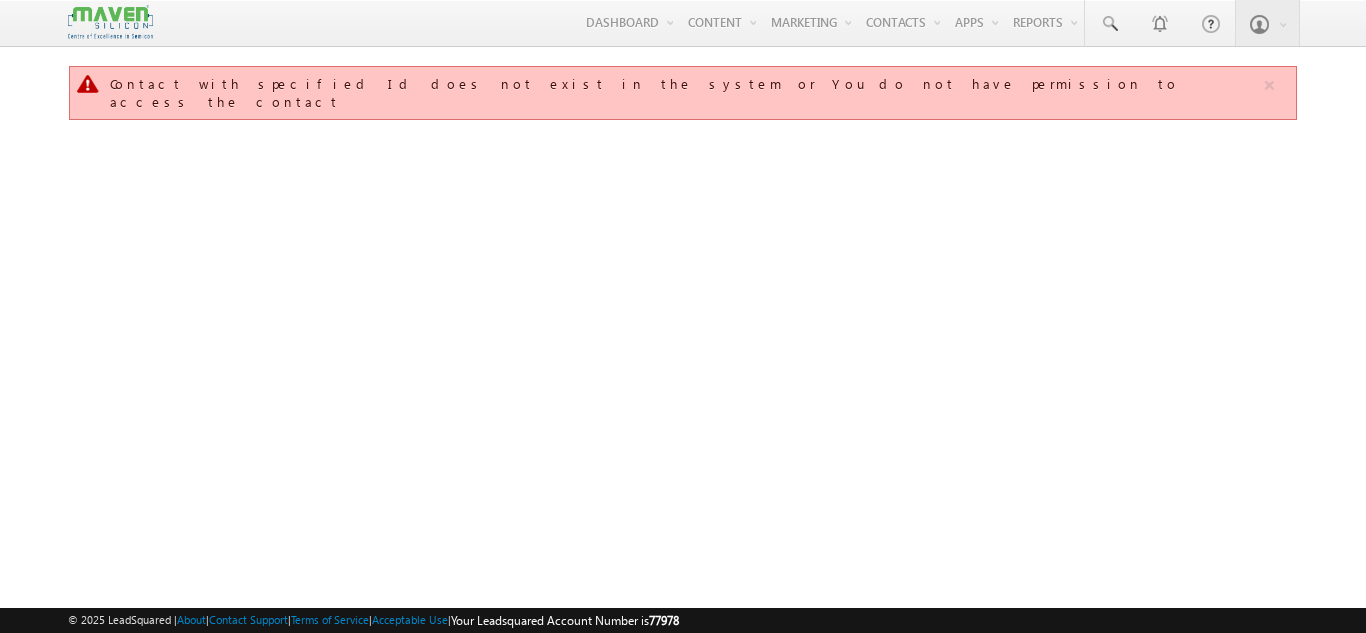 scroll, scrollTop: 0, scrollLeft: 0, axis: both 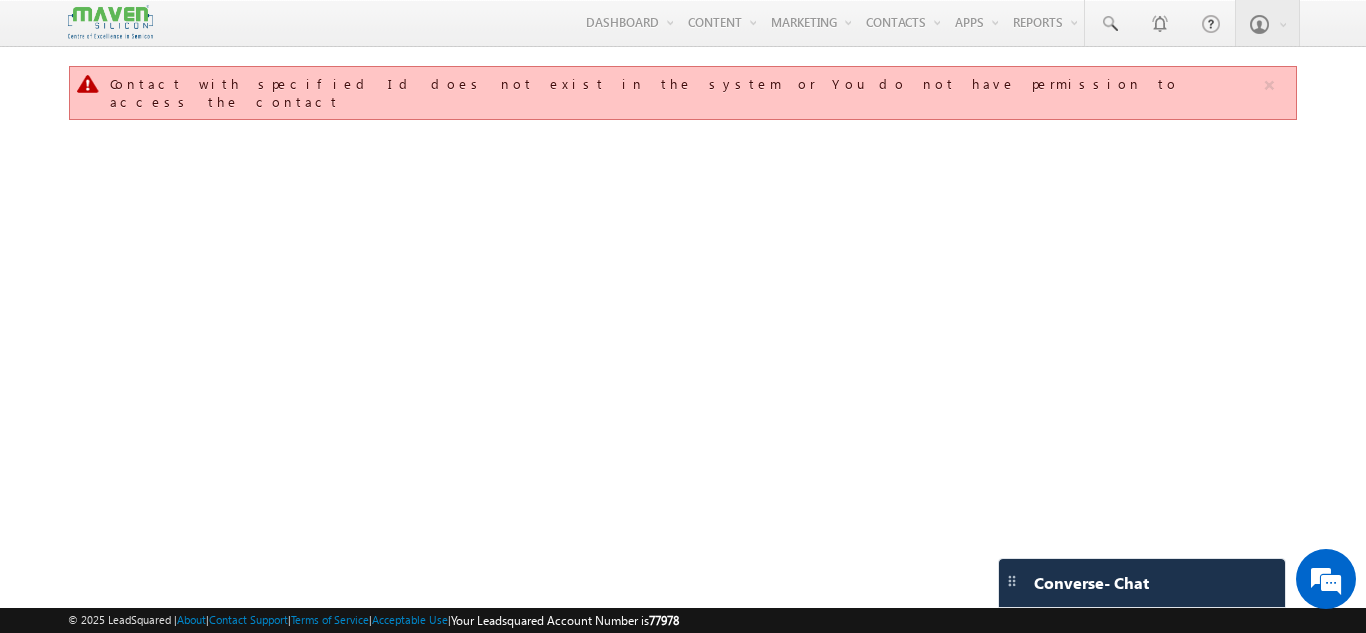 click at bounding box center [110, 22] 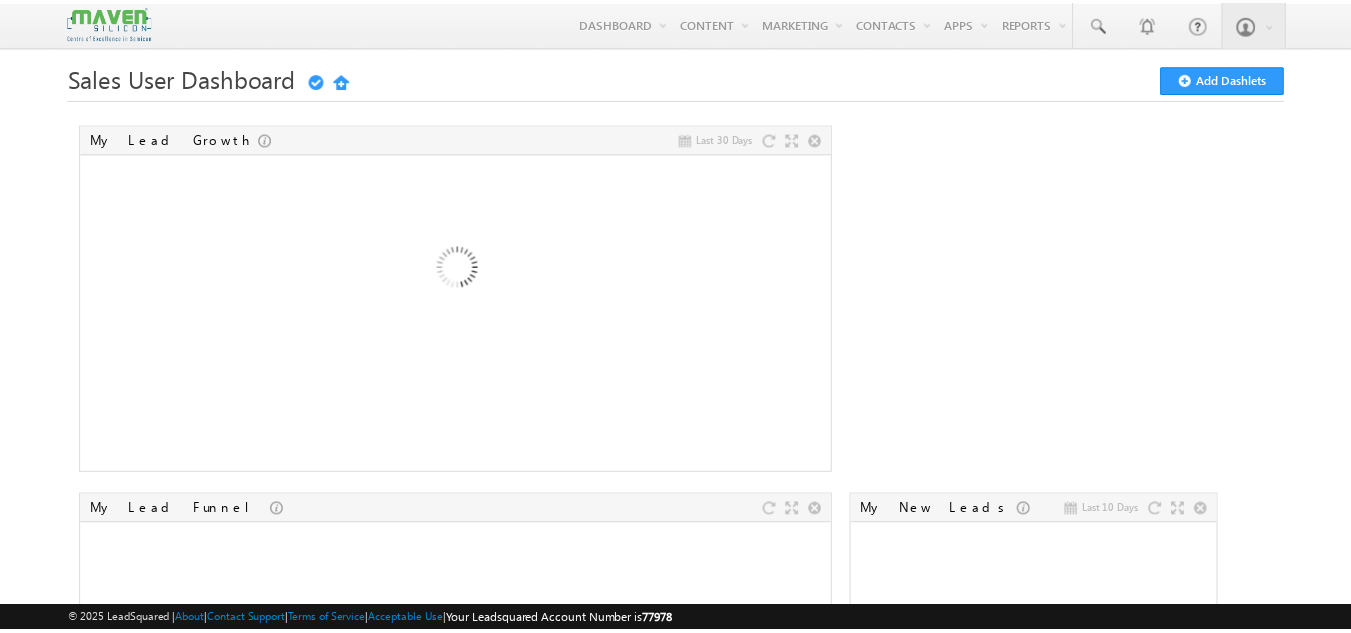scroll, scrollTop: 0, scrollLeft: 0, axis: both 